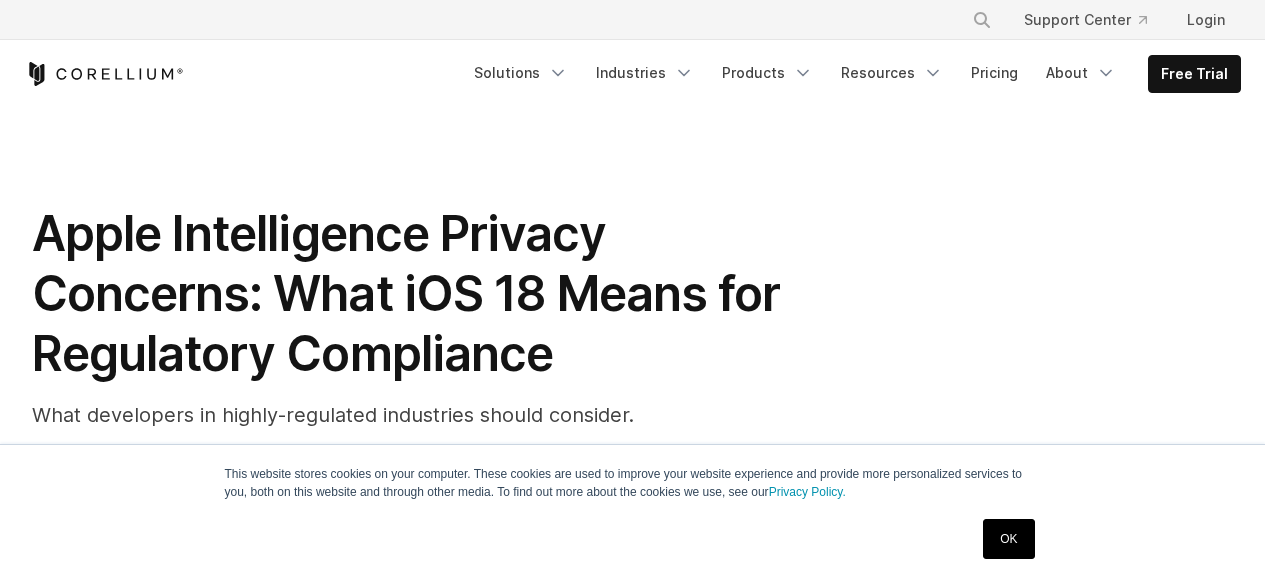 scroll, scrollTop: 29, scrollLeft: 0, axis: vertical 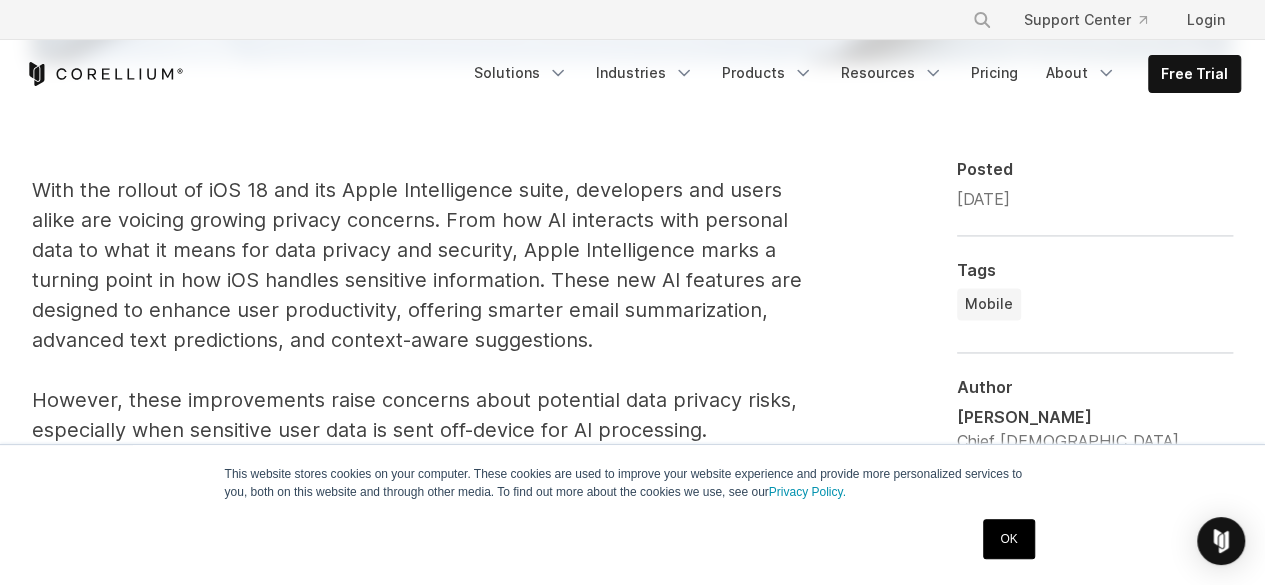 click on "With the rollout of iOS 18 and its Apple Intelligence suite, developers and users alike are voicing growing privacy concerns. From how AI interacts with personal data to what it means for data privacy and security, Apple Intelligence marks a turning point in how iOS handles sensitive information. These new AI features are designed to enhance user productivity, offering smarter email summarization, advanced text predictions, and context-aware suggestions. However, these improvements raise concerns about potential data privacy risks, especially when sensitive user data is sent off-device for AI processing. For developers, especially in highly-regulated industries, such as fintech and healthcare, these changes raise Apple Intelligence security questions about how the AI features could expose sensitive data to unintended risks. This is particularly relevant for those handling financial or personal information, where strict compliance and security are paramount." at bounding box center [427, 400] 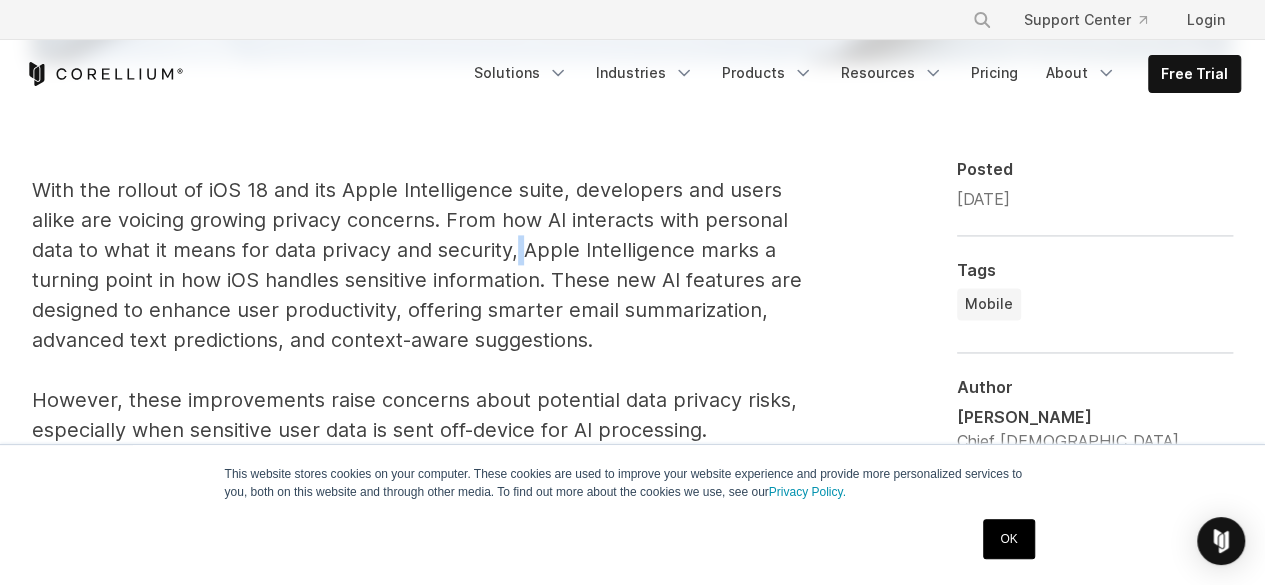 click on "With the rollout of iOS 18 and its Apple Intelligence suite, developers and users alike are voicing growing privacy concerns. From how AI interacts with personal data to what it means for data privacy and security, Apple Intelligence marks a turning point in how iOS handles sensitive information. These new AI features are designed to enhance user productivity, offering smarter email summarization, advanced text predictions, and context-aware suggestions. However, these improvements raise concerns about potential data privacy risks, especially when sensitive user data is sent off-device for AI processing. For developers, especially in highly-regulated industries, such as fintech and healthcare, these changes raise Apple Intelligence security questions about how the AI features could expose sensitive data to unintended risks. This is particularly relevant for those handling financial or personal information, where strict compliance and security are paramount." at bounding box center (427, 400) 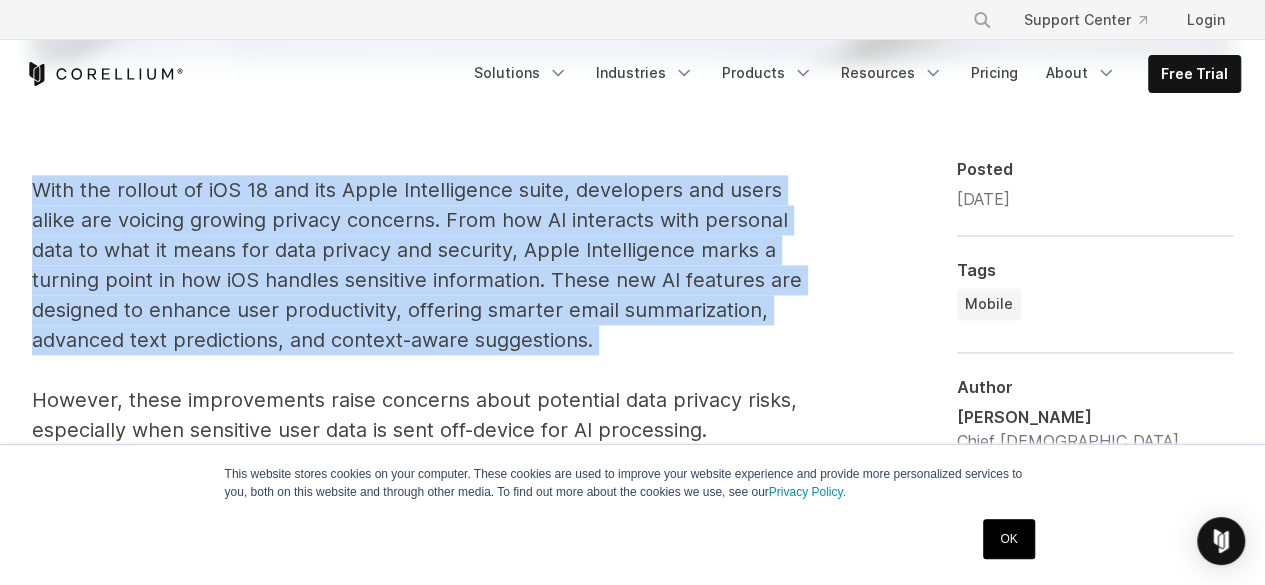 click on "With the rollout of iOS 18 and its Apple Intelligence suite, developers and users alike are voicing growing privacy concerns. From how AI interacts with personal data to what it means for data privacy and security, Apple Intelligence marks a turning point in how iOS handles sensitive information. These new AI features are designed to enhance user productivity, offering smarter email summarization, advanced text predictions, and context-aware suggestions. However, these improvements raise concerns about potential data privacy risks, especially when sensitive user data is sent off-device for AI processing. For developers, especially in highly-regulated industries, such as fintech and healthcare, these changes raise Apple Intelligence security questions about how the AI features could expose sensitive data to unintended risks. This is particularly relevant for those handling financial or personal information, where strict compliance and security are paramount." at bounding box center (427, 400) 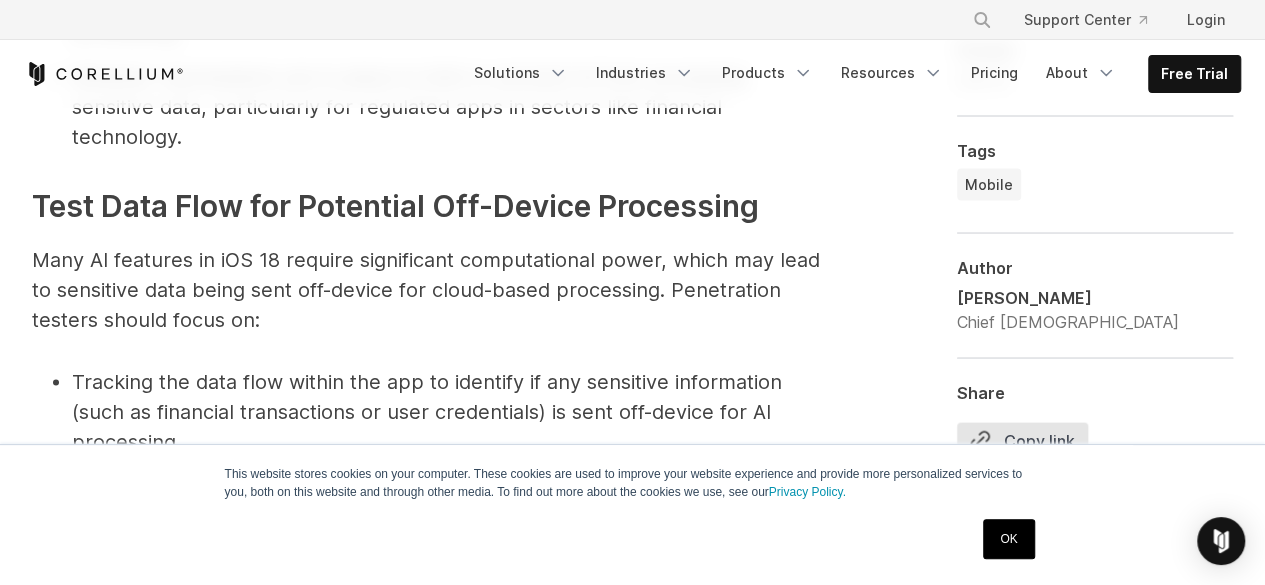 scroll, scrollTop: 5682, scrollLeft: 0, axis: vertical 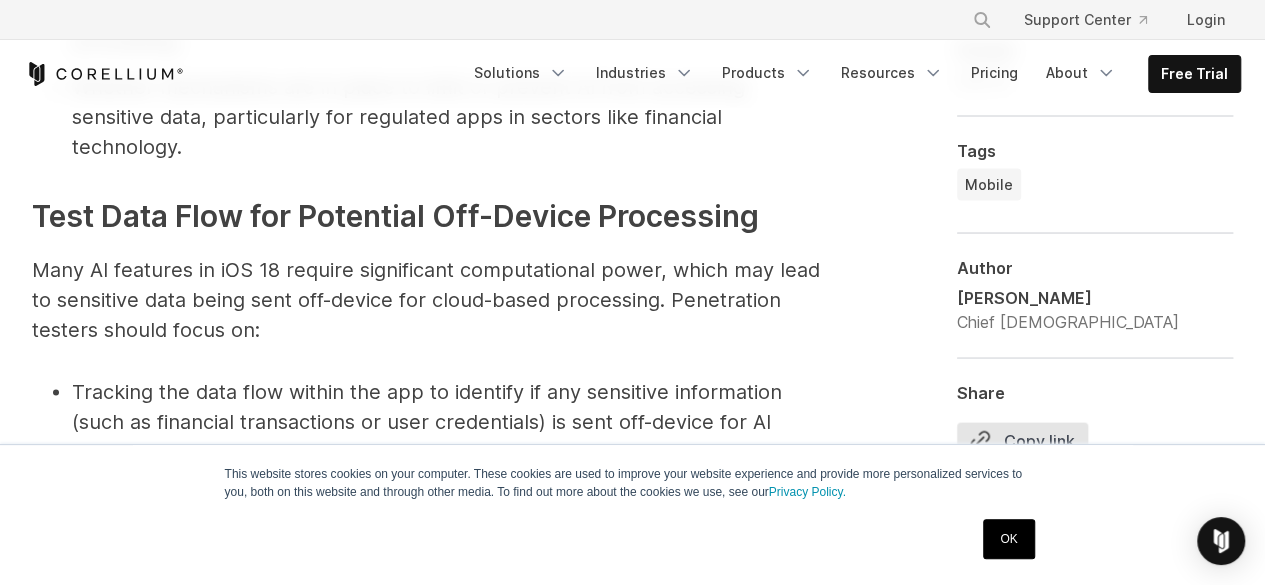 click on "Test Data Flow for Potential Off-Device Processing" at bounding box center [395, 215] 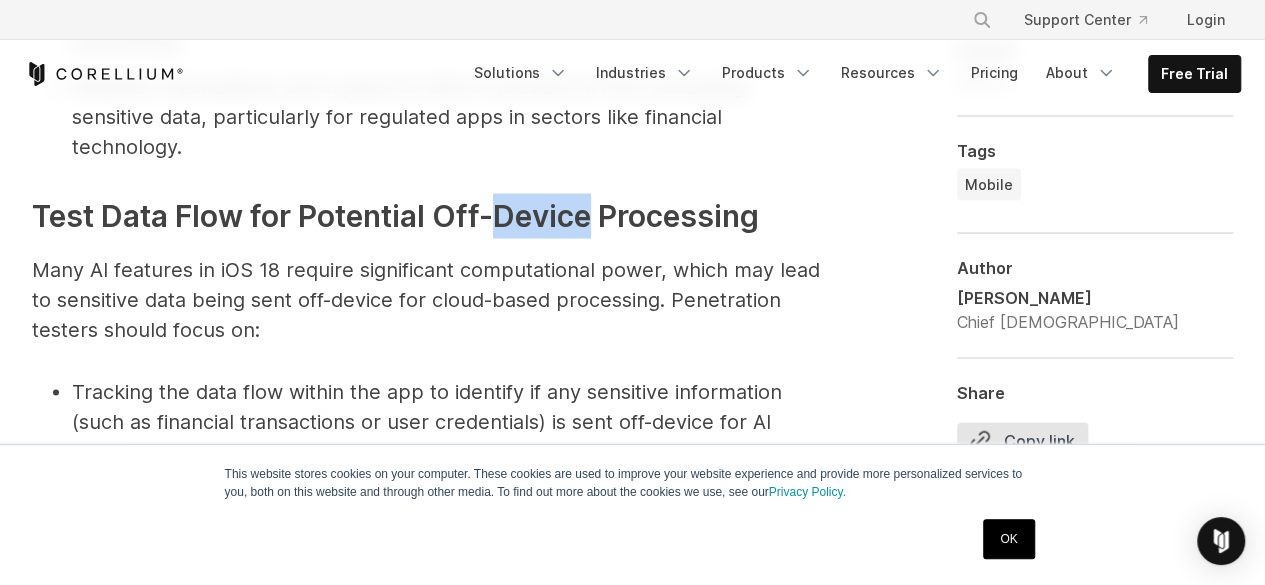 click on "Test Data Flow for Potential Off-Device Processing" at bounding box center [395, 215] 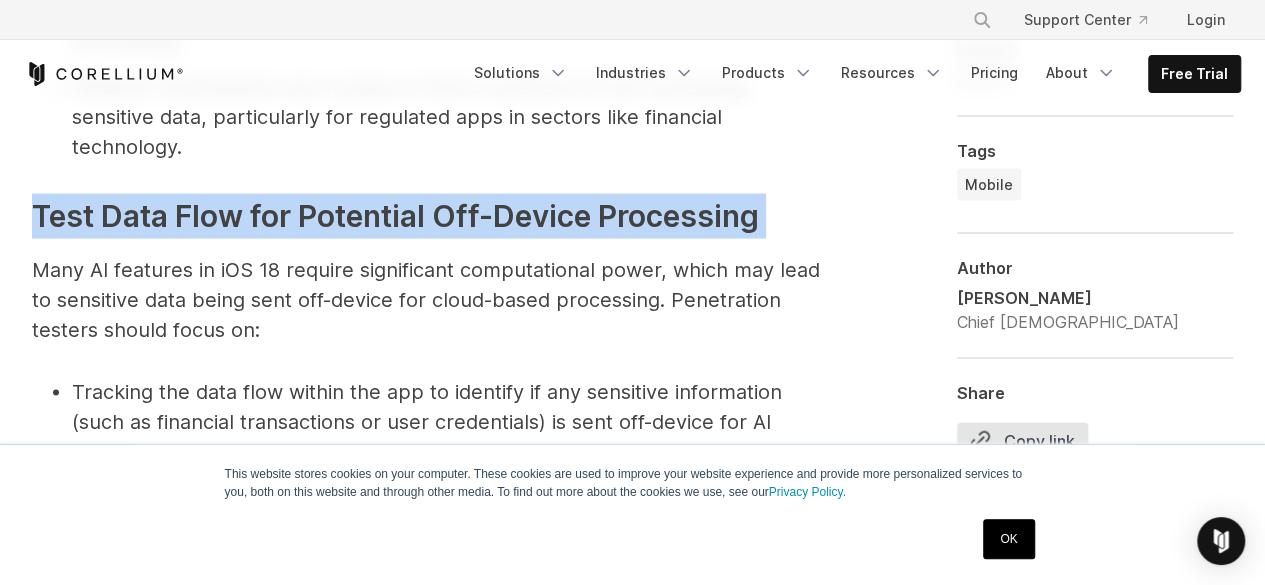click on "Test Data Flow for Potential Off-Device Processing" at bounding box center (395, 215) 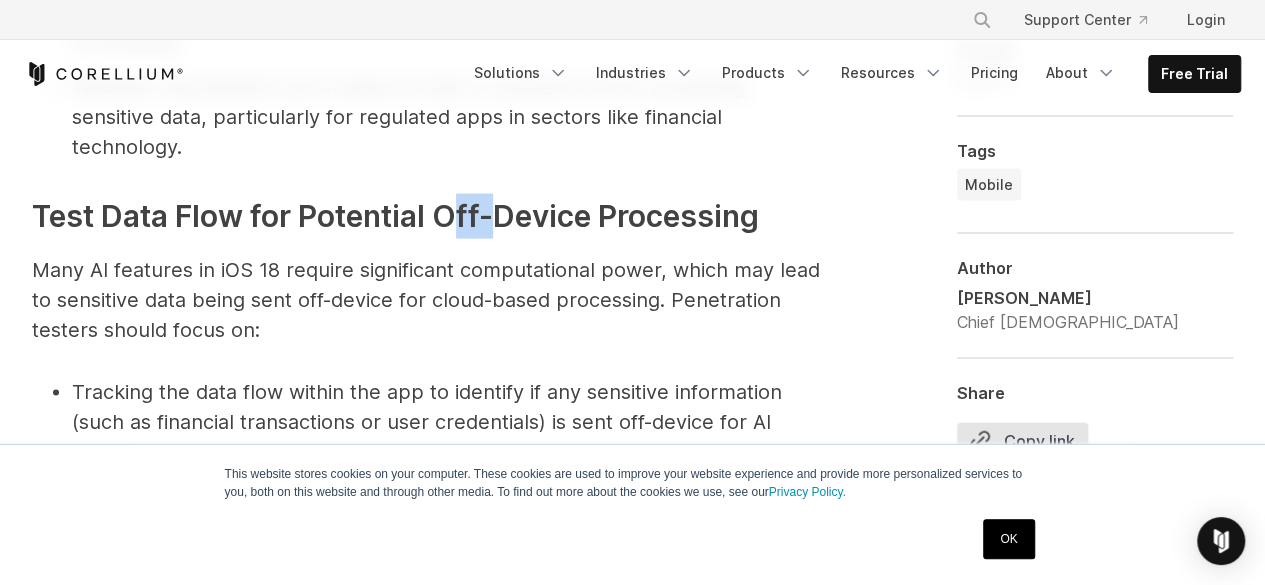 drag, startPoint x: 490, startPoint y: 209, endPoint x: 456, endPoint y: 211, distance: 34.058773 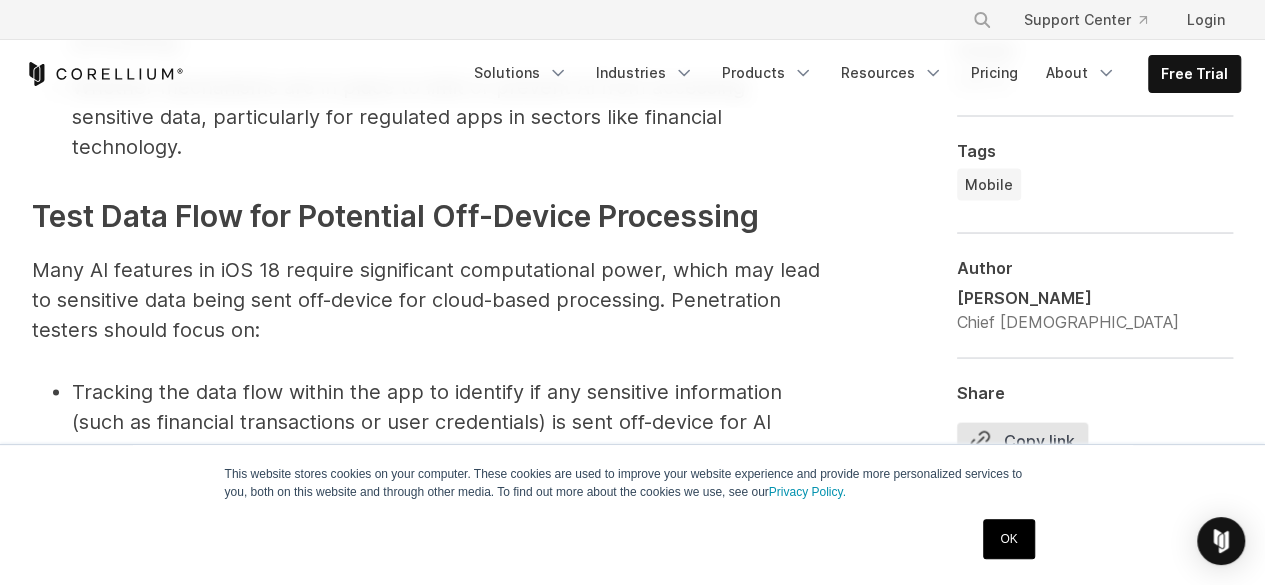 click on "Test Data Flow for Potential Off-Device Processing" at bounding box center (395, 215) 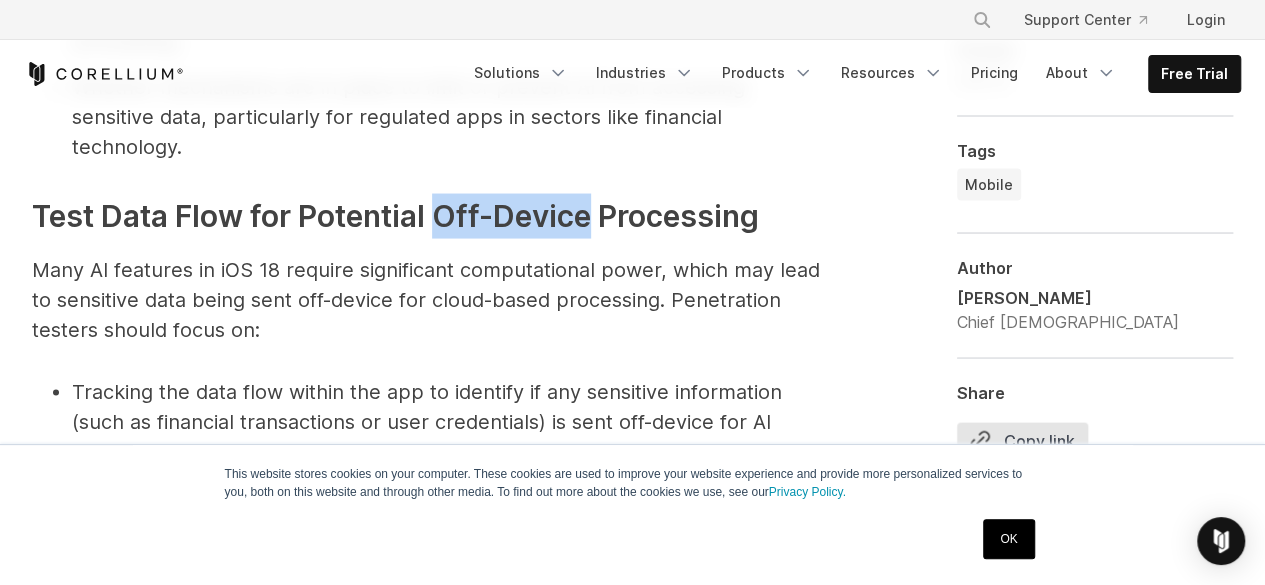 drag, startPoint x: 438, startPoint y: 213, endPoint x: 516, endPoint y: 215, distance: 78.025635 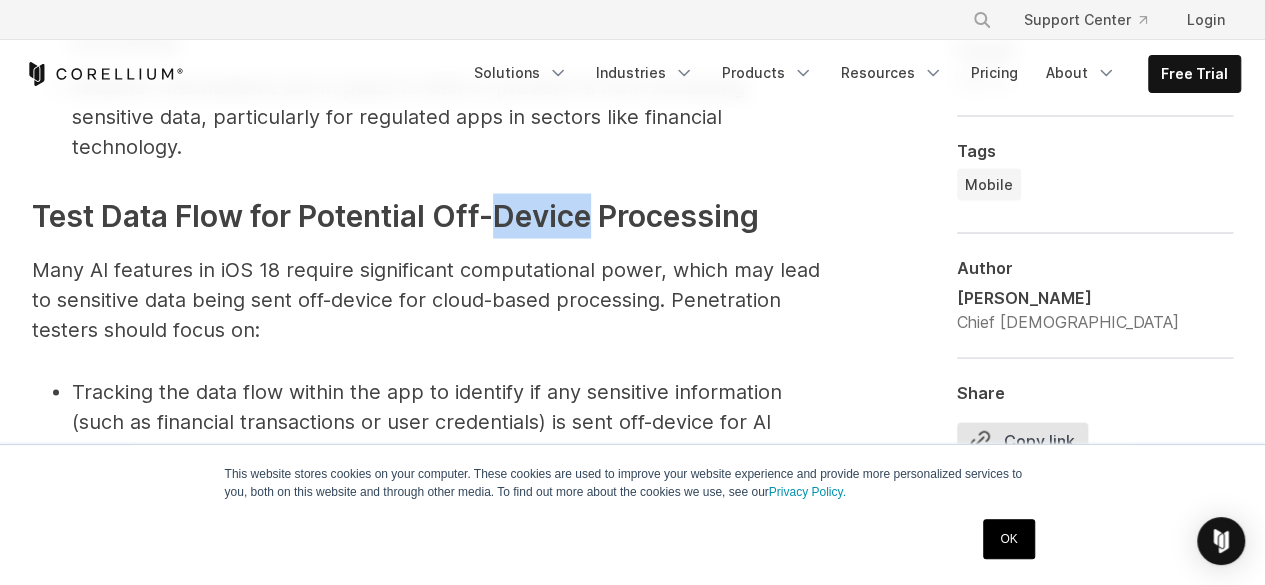 click on "Test Data Flow for Potential Off-Device Processing" at bounding box center [395, 215] 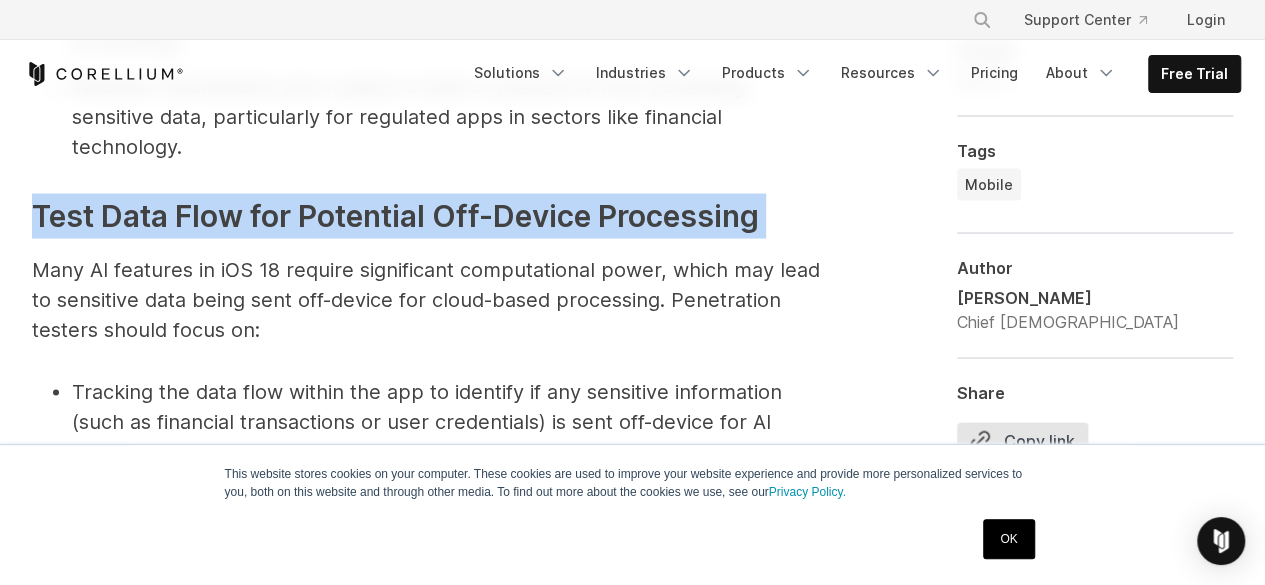 click on "Test Data Flow for Potential Off-Device Processing" at bounding box center (395, 215) 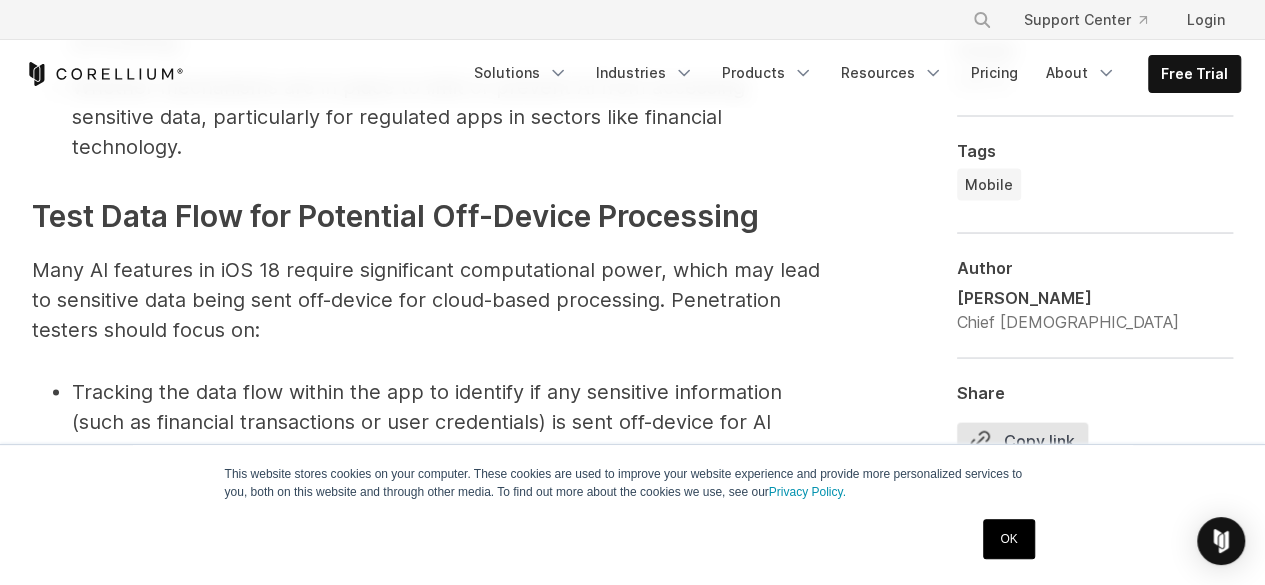 click on "Test Data Flow for Potential Off-Device Processing" at bounding box center (395, 215) 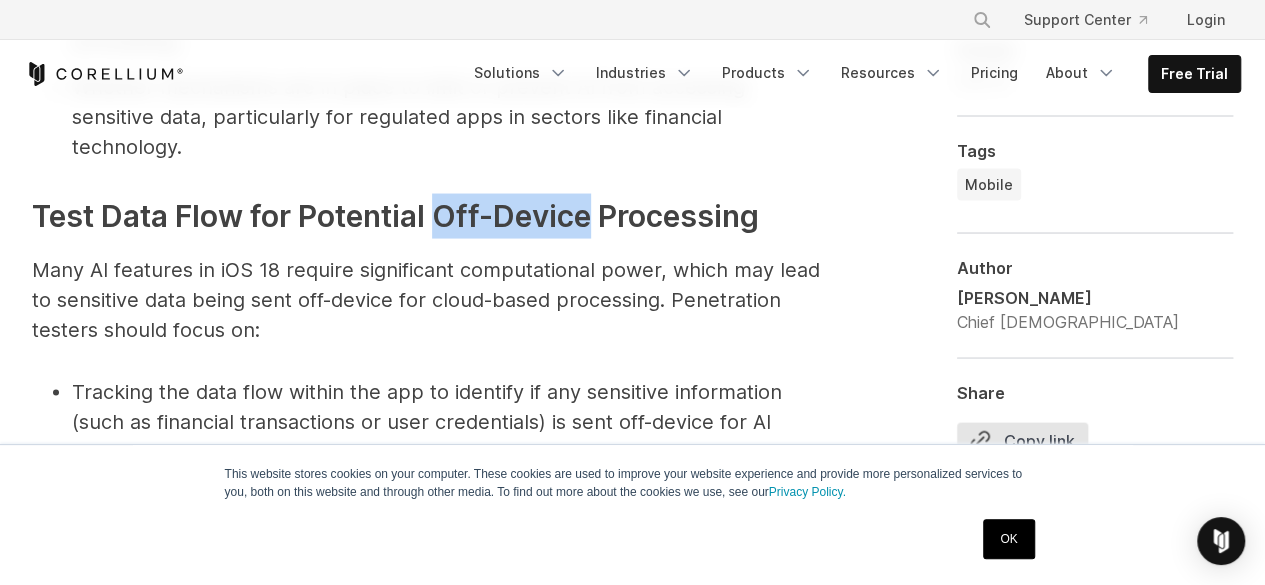 drag, startPoint x: 516, startPoint y: 215, endPoint x: 466, endPoint y: 208, distance: 50.48762 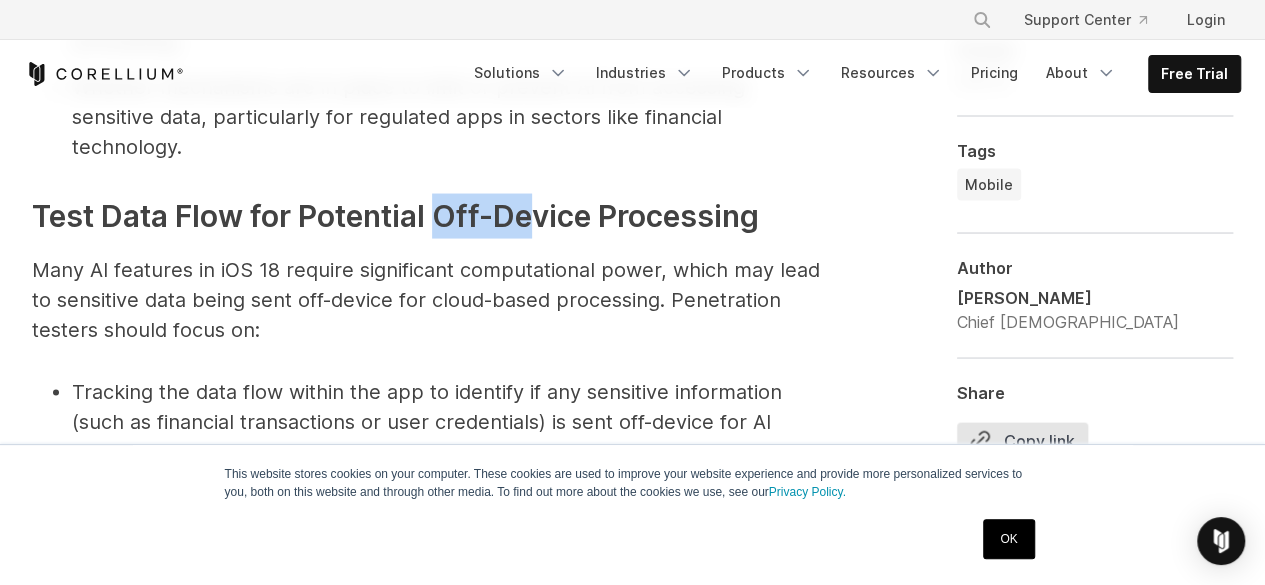 drag, startPoint x: 543, startPoint y: 223, endPoint x: 441, endPoint y: 218, distance: 102.122475 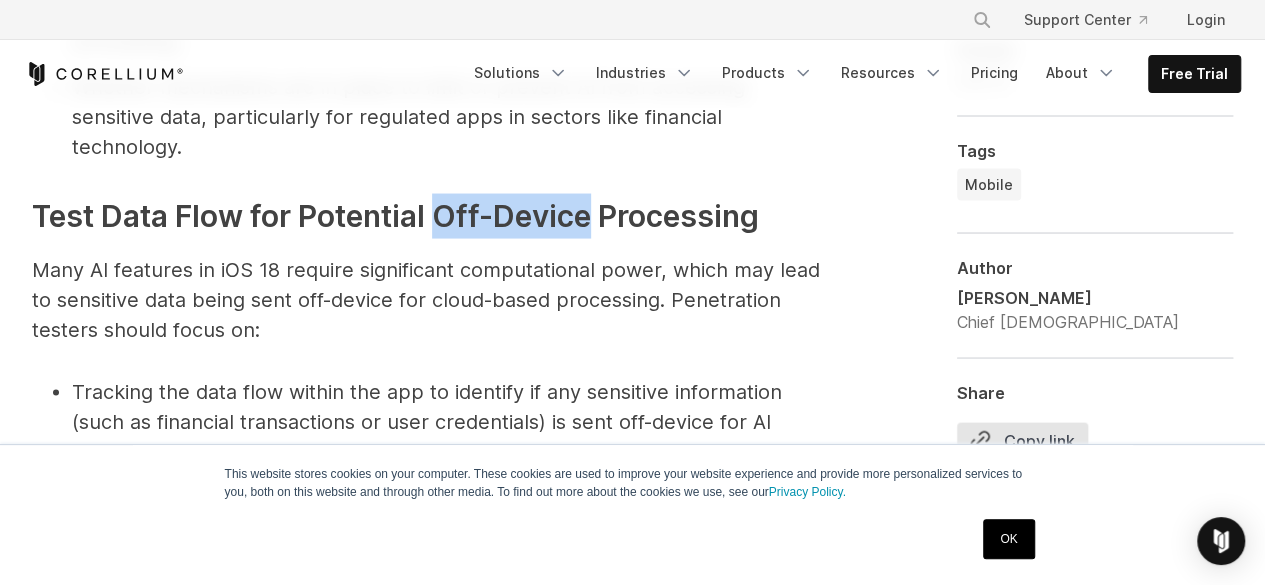 drag, startPoint x: 441, startPoint y: 218, endPoint x: 530, endPoint y: 227, distance: 89.453896 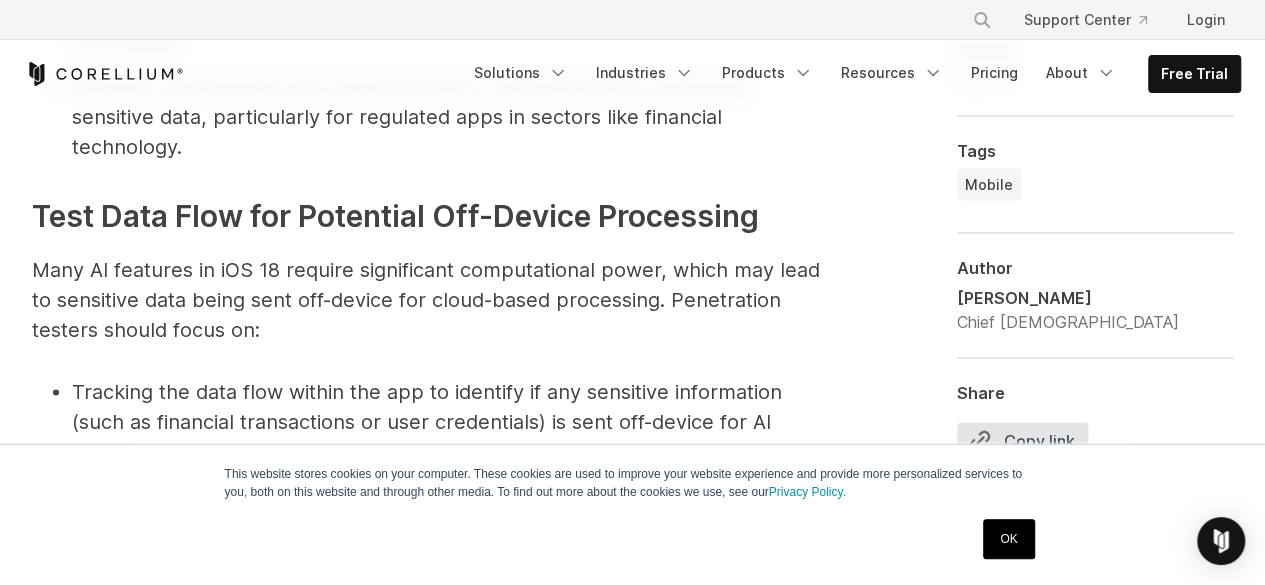 click on "Test Data Flow for Potential Off-Device Processing" at bounding box center [395, 215] 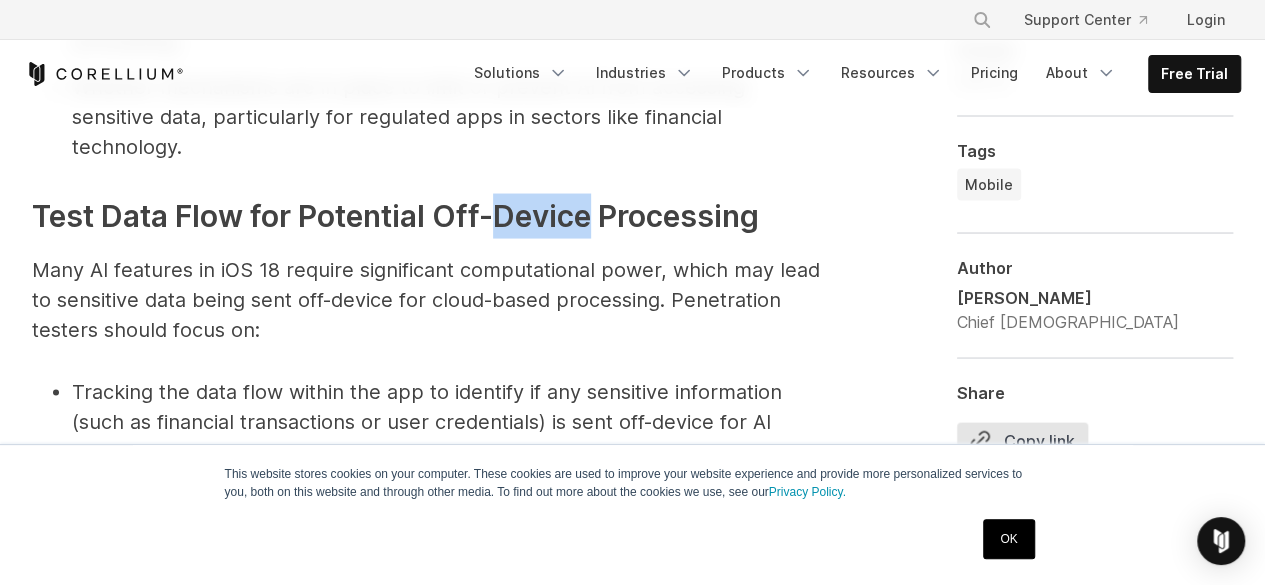 click on "Test Data Flow for Potential Off-Device Processing" at bounding box center (395, 215) 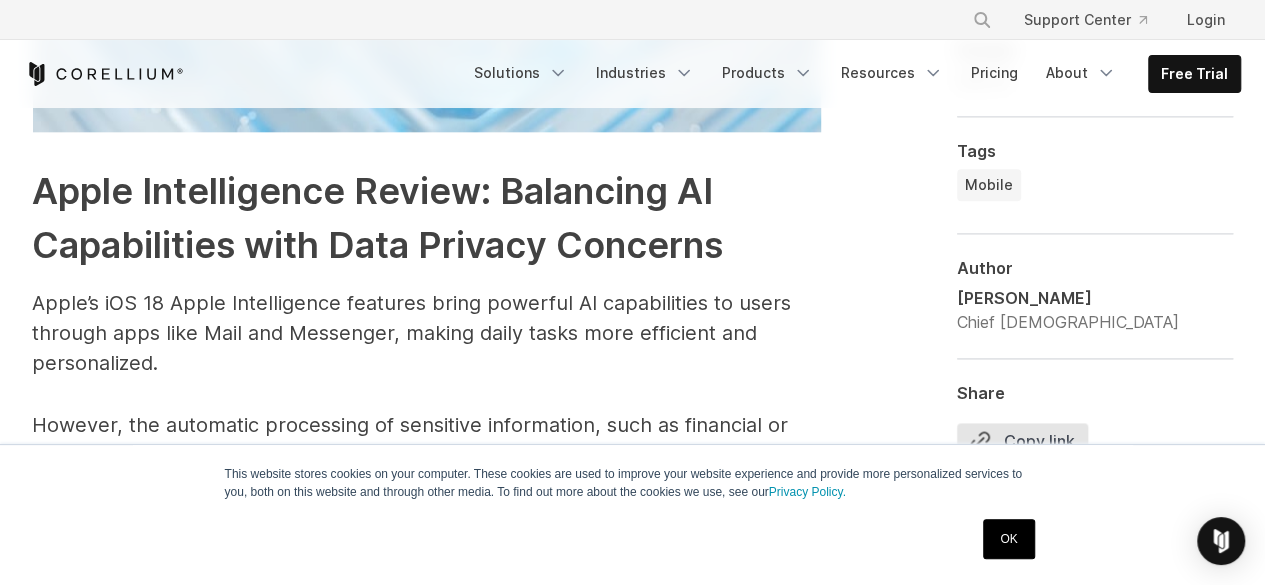 click on "Apple Intelligence Review: Balancing AI Capabilities with Data Privacy Concerns" at bounding box center [427, 218] 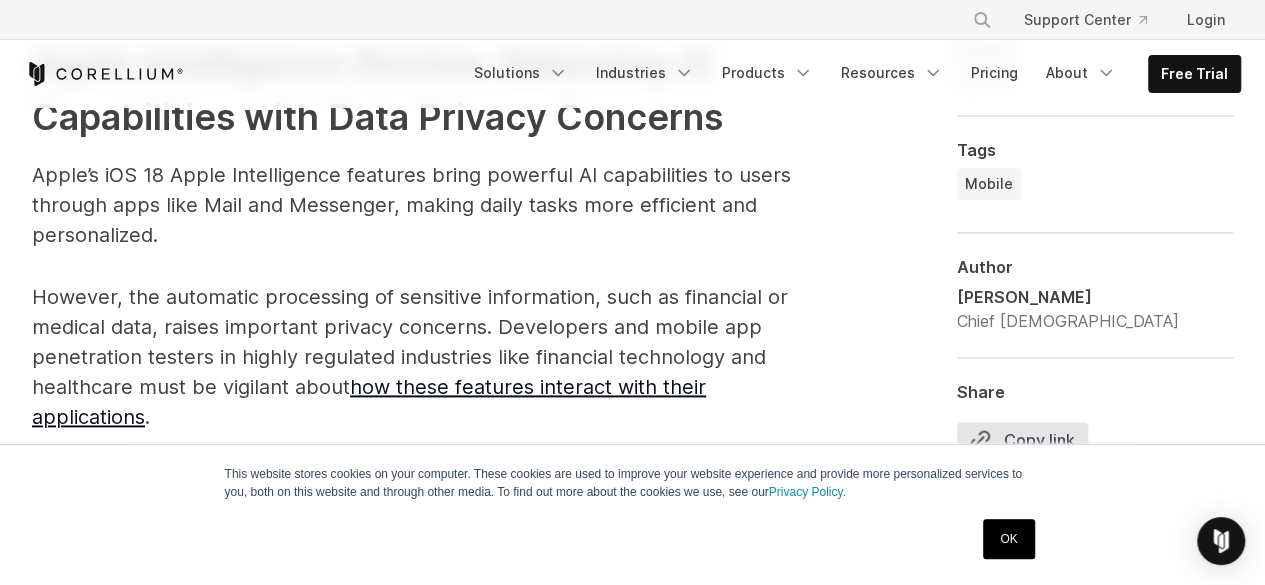 scroll, scrollTop: 8649, scrollLeft: 0, axis: vertical 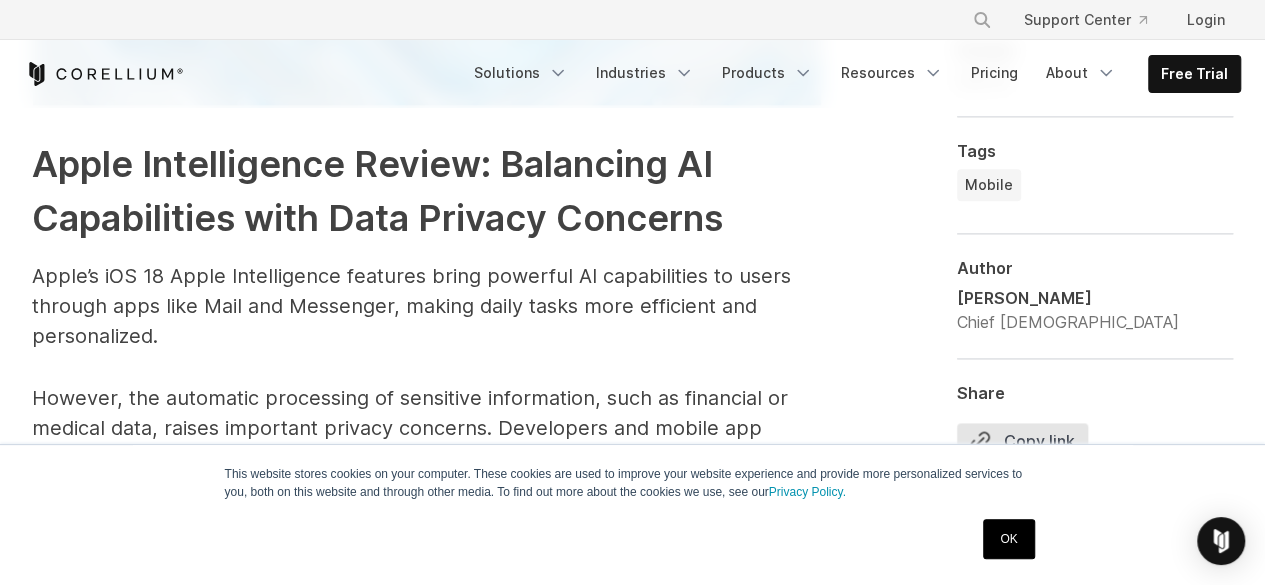 click on "Apple Intelligence Review: Balancing AI Capabilities with Data Privacy Concerns" at bounding box center [427, 191] 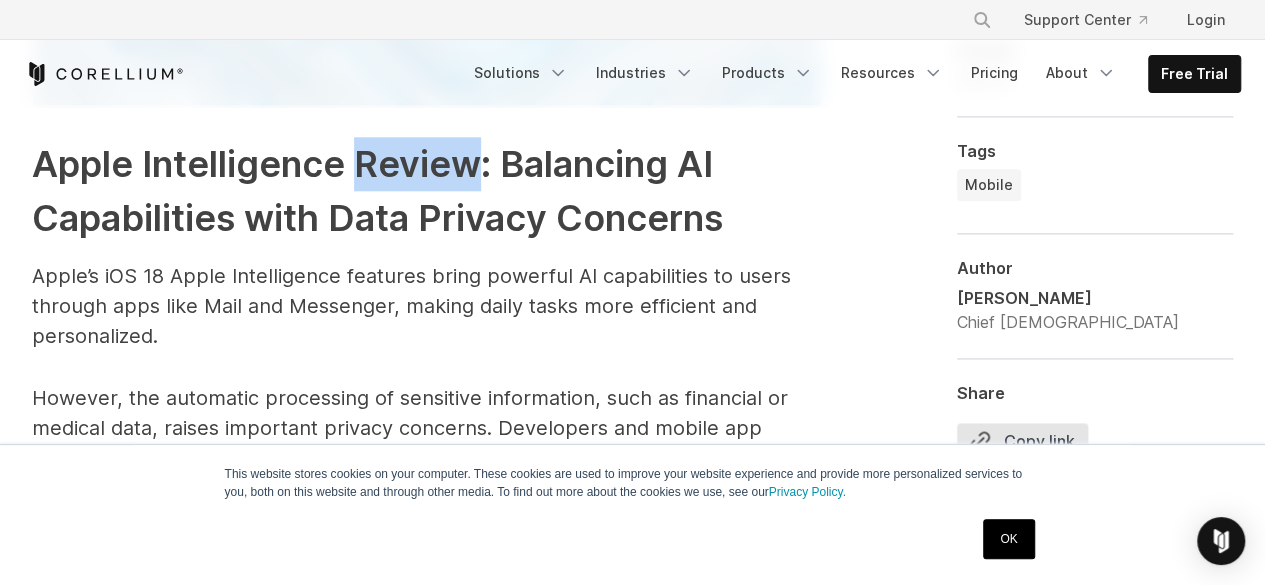 click on "Apple Intelligence Review: Balancing AI Capabilities with Data Privacy Concerns" at bounding box center [427, 191] 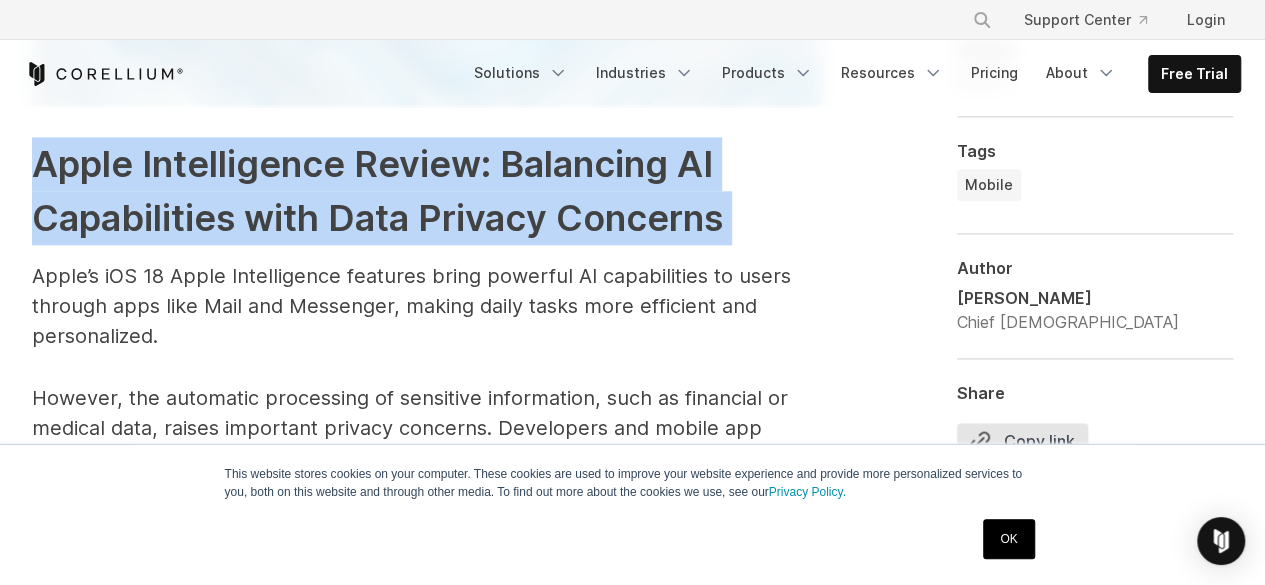 click on "Apple Intelligence Review: Balancing AI Capabilities with Data Privacy Concerns" at bounding box center [427, 191] 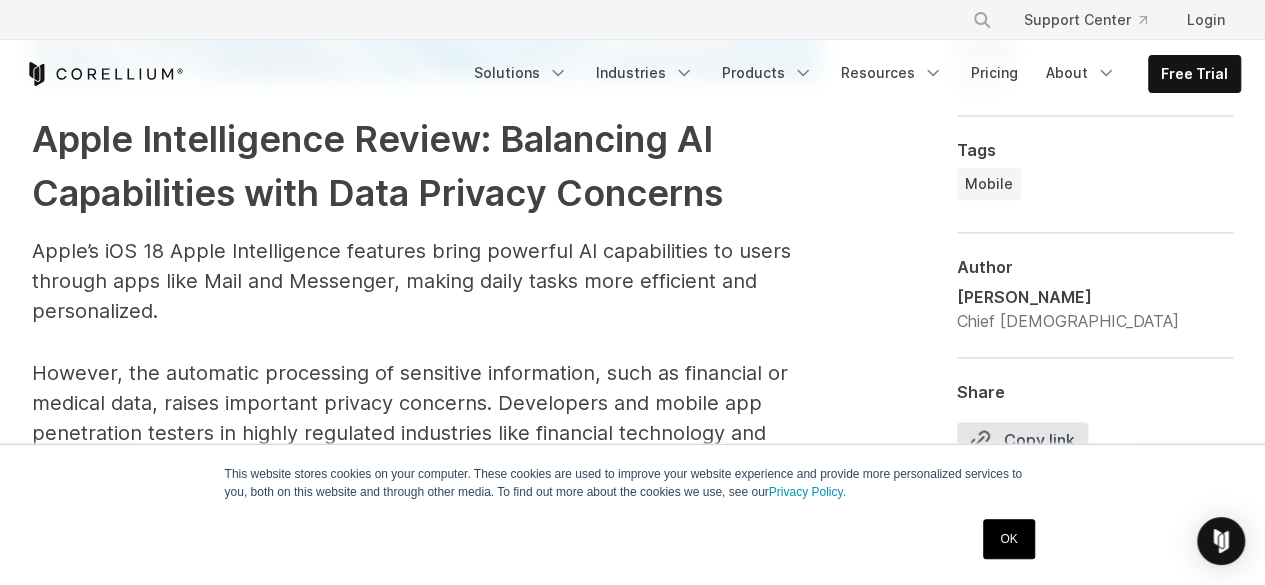 scroll, scrollTop: 8681, scrollLeft: 0, axis: vertical 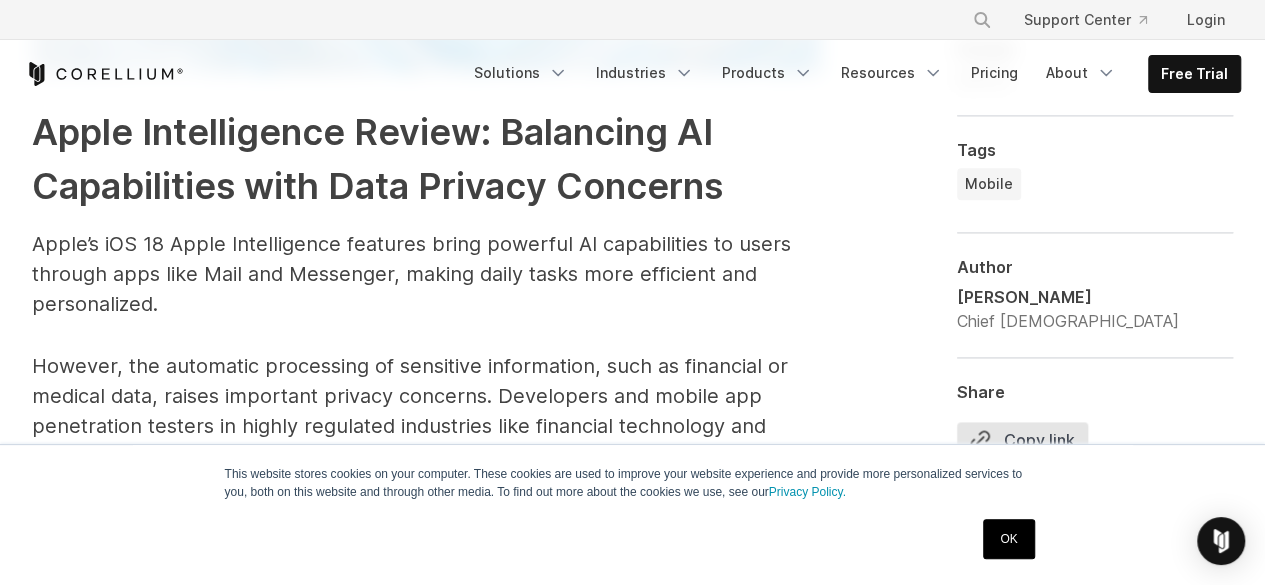 click on "Apple Intelligence Review: Balancing AI Capabilities with Data Privacy Concerns" at bounding box center [427, 159] 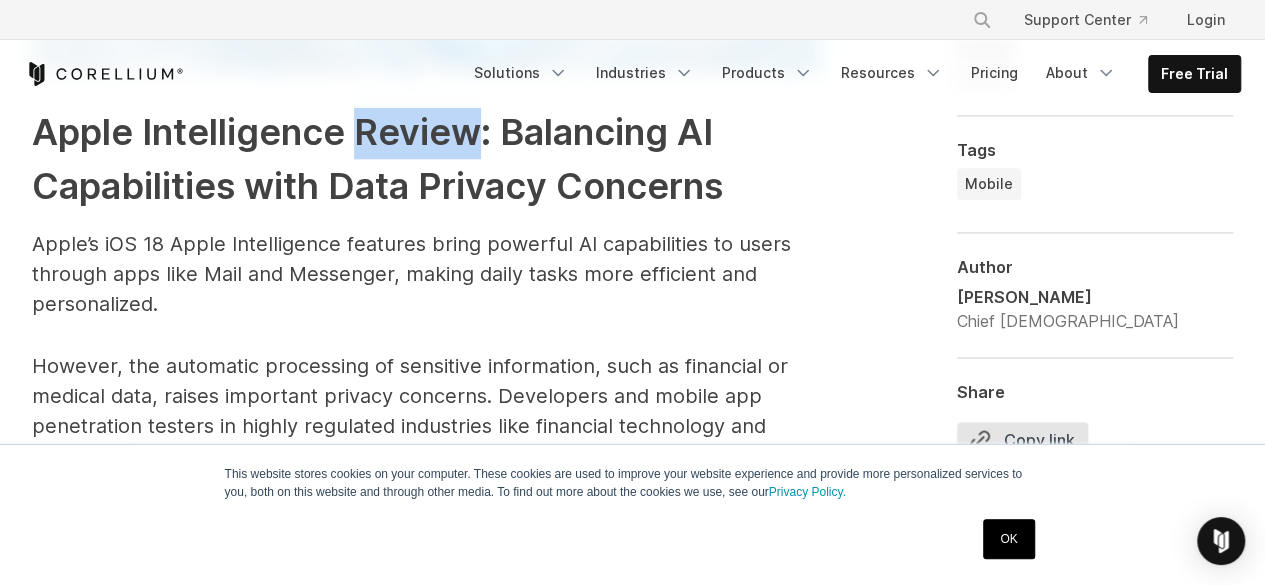 click on "Apple Intelligence Review: Balancing AI Capabilities with Data Privacy Concerns" at bounding box center [427, 159] 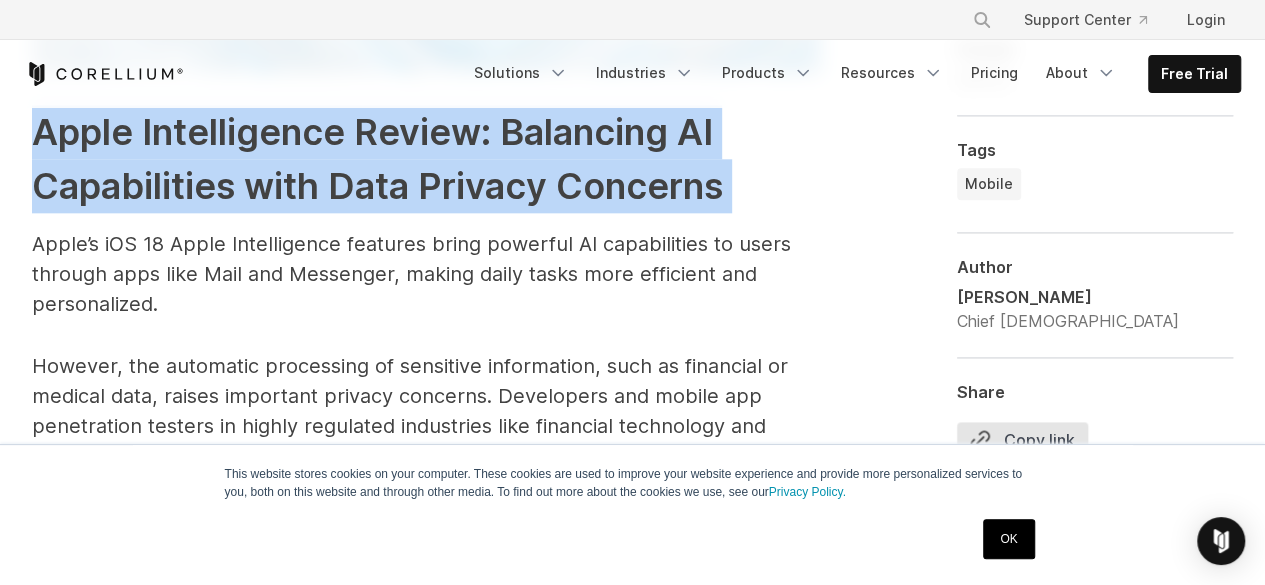click on "Apple Intelligence Review: Balancing AI Capabilities with Data Privacy Concerns" at bounding box center [427, 159] 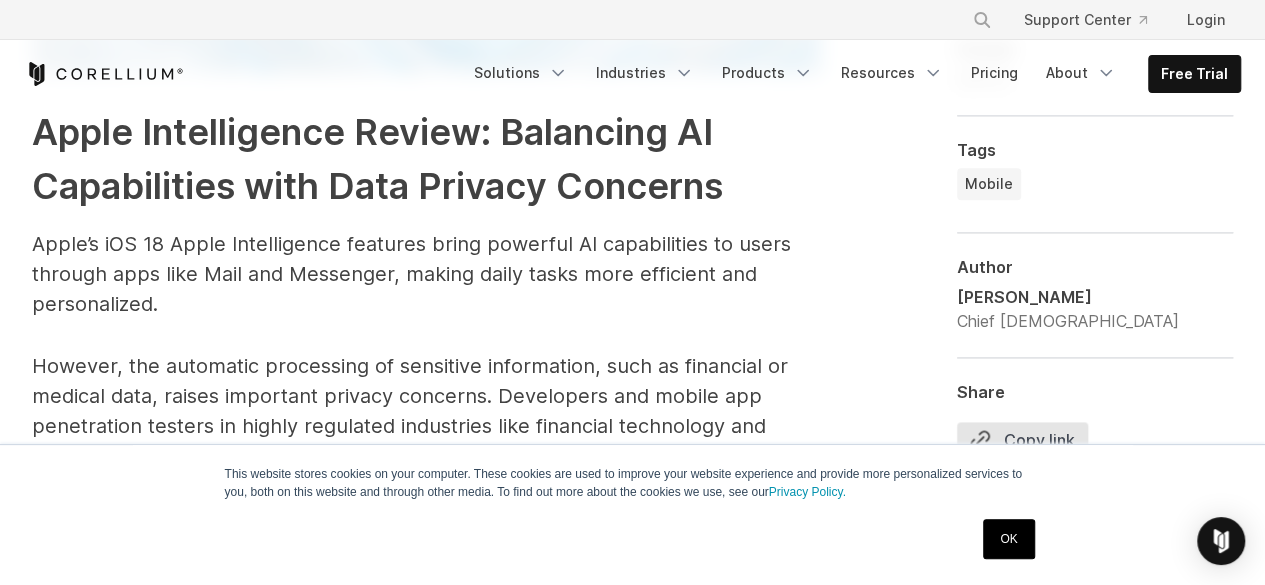 click on "Apple Intelligence Review: Balancing AI Capabilities with Data Privacy Concerns" at bounding box center [427, 159] 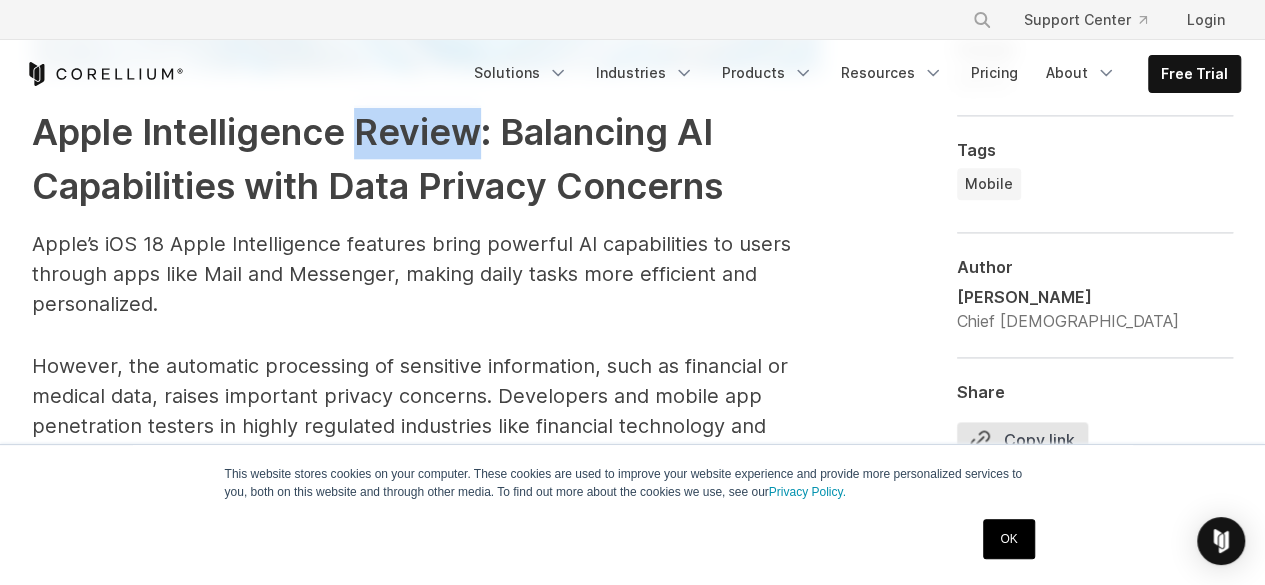 click on "Apple Intelligence Review: Balancing AI Capabilities with Data Privacy Concerns" at bounding box center [427, 159] 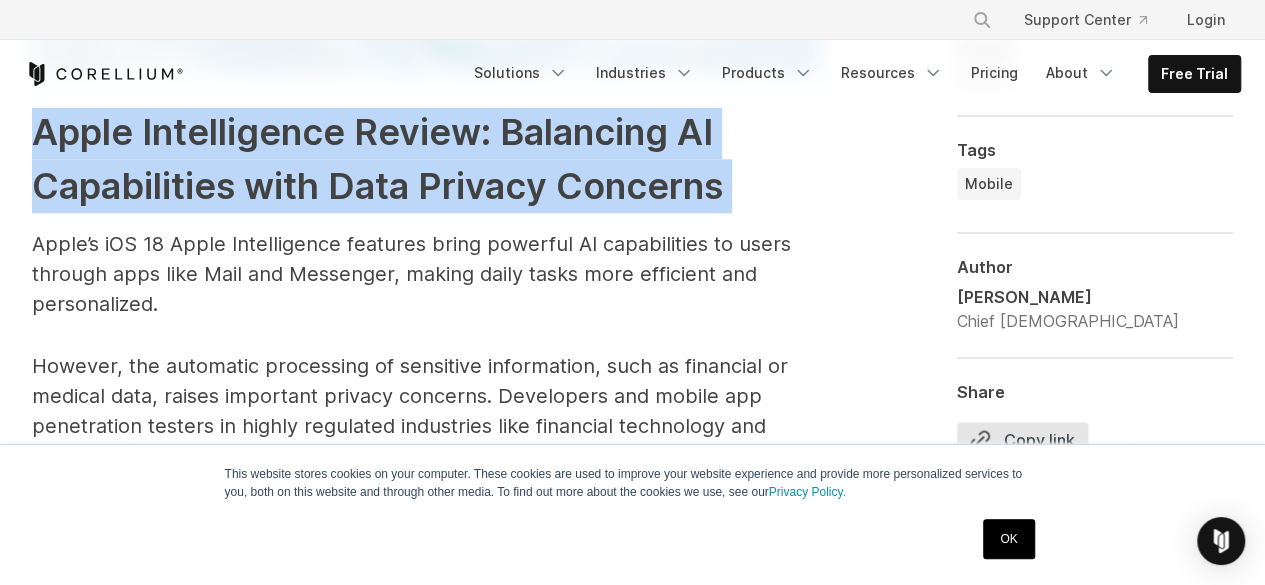 click on "Apple Intelligence Review: Balancing AI Capabilities with Data Privacy Concerns" at bounding box center (427, 159) 